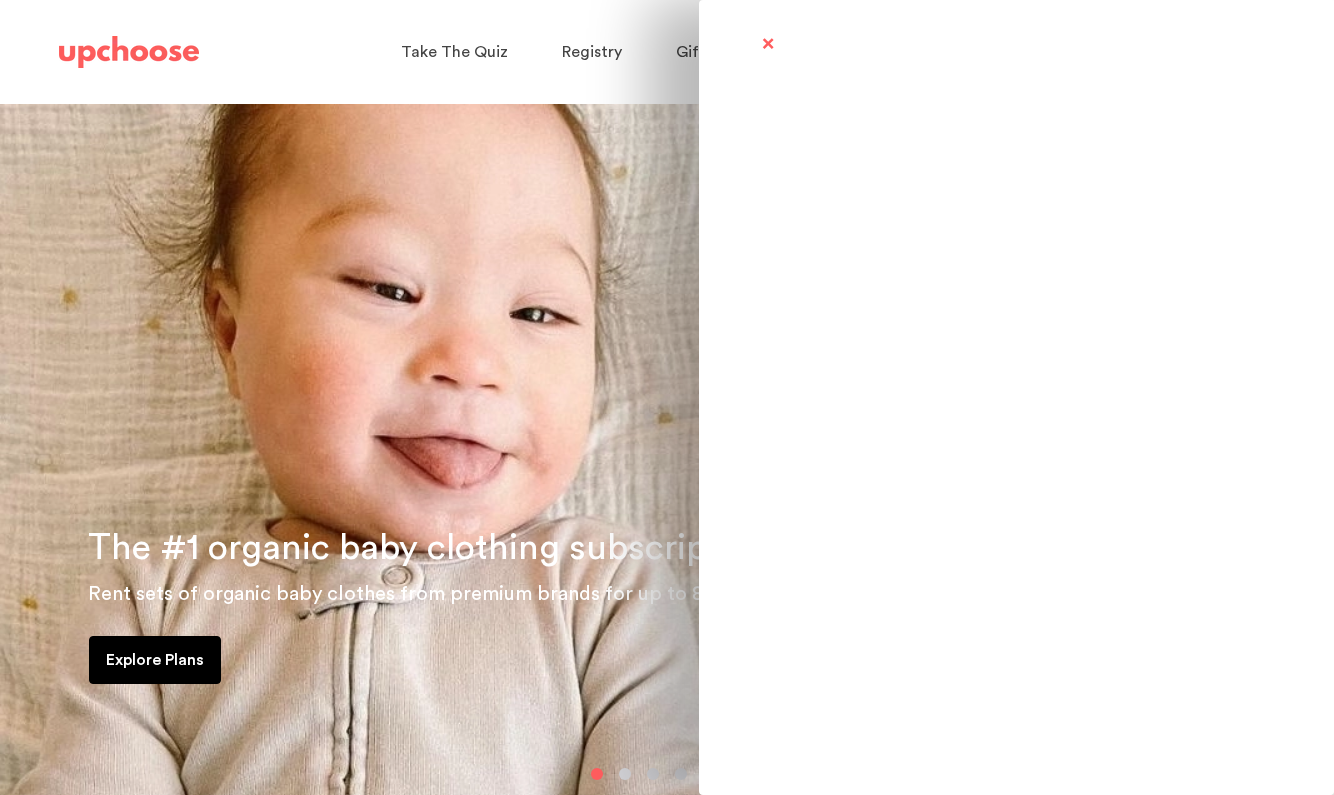 scroll, scrollTop: 0, scrollLeft: 0, axis: both 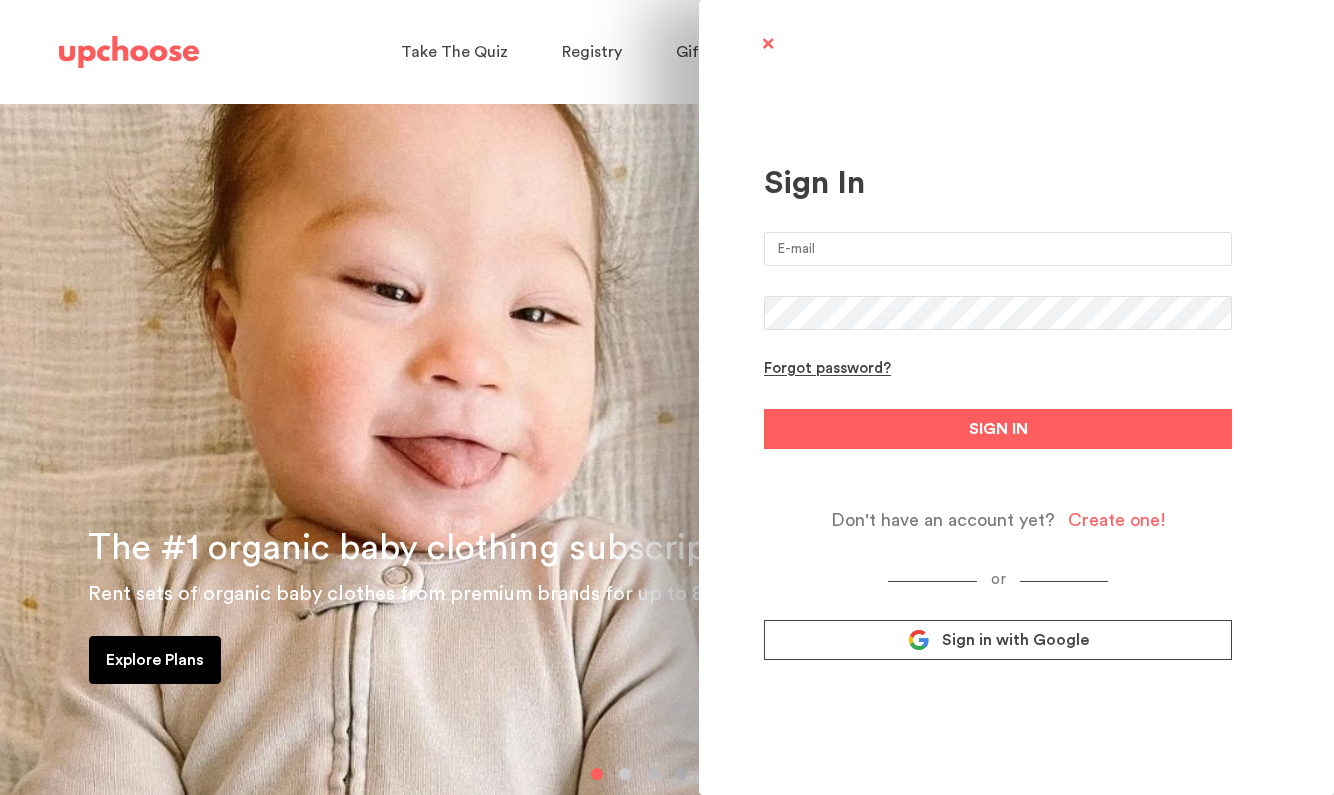 type on "amjohnson225@outlook.com" 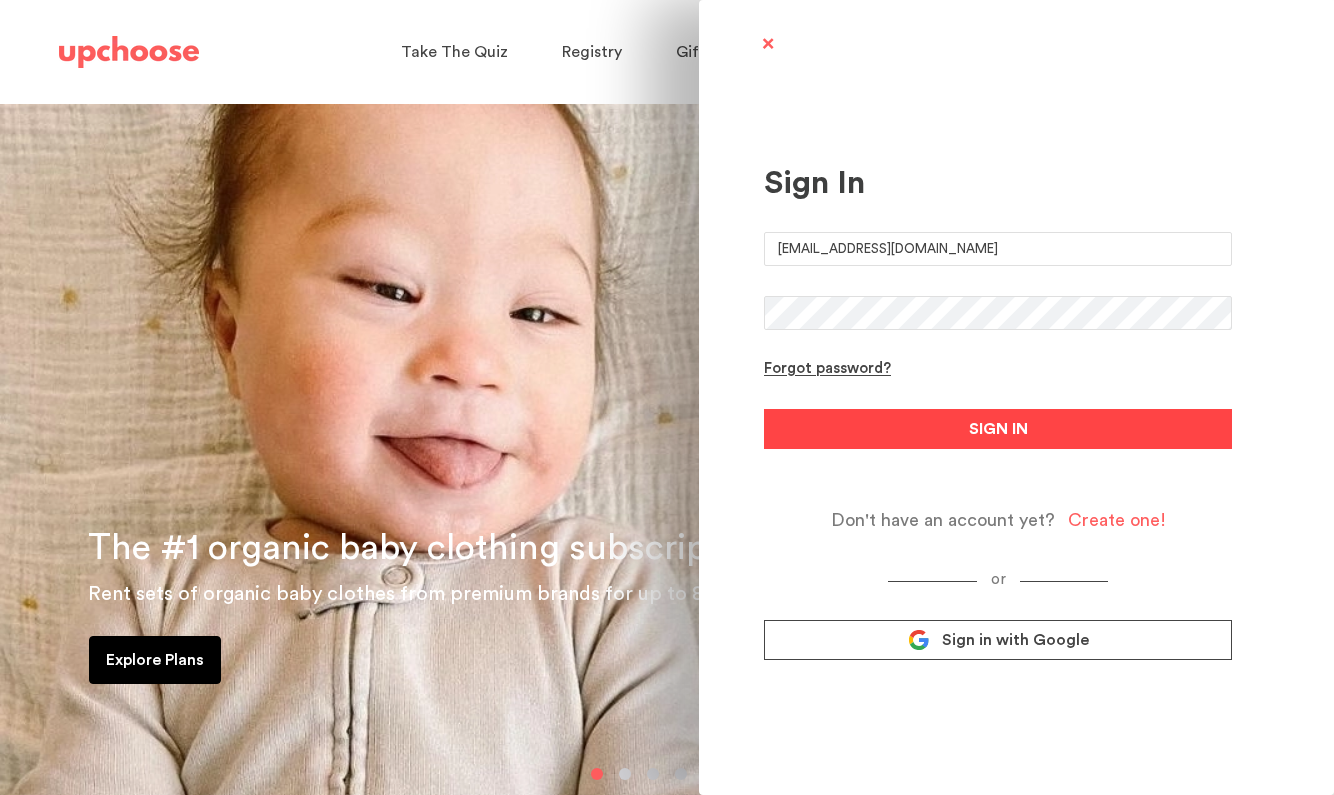 click on "SIGN IN" at bounding box center (998, 429) 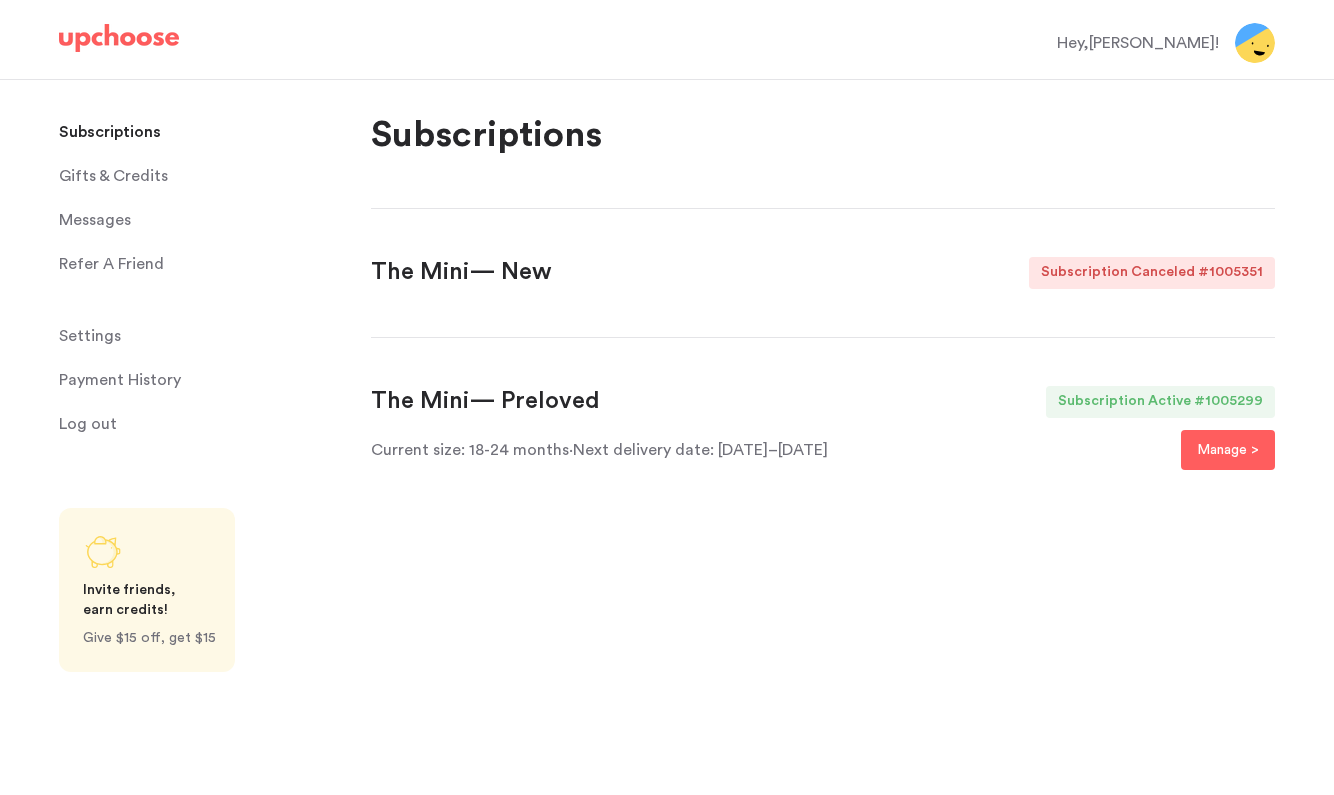 scroll, scrollTop: 0, scrollLeft: 0, axis: both 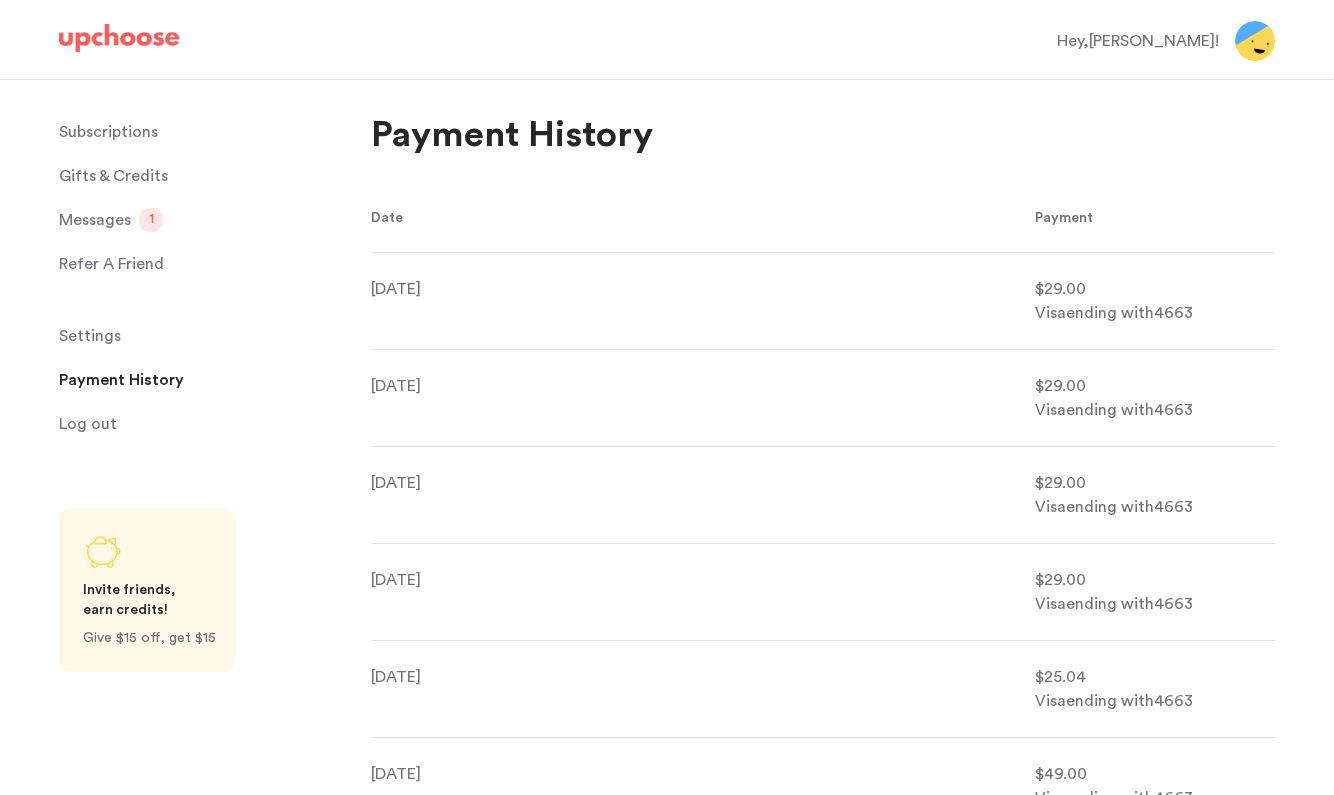 click on "Messages" at bounding box center (95, 220) 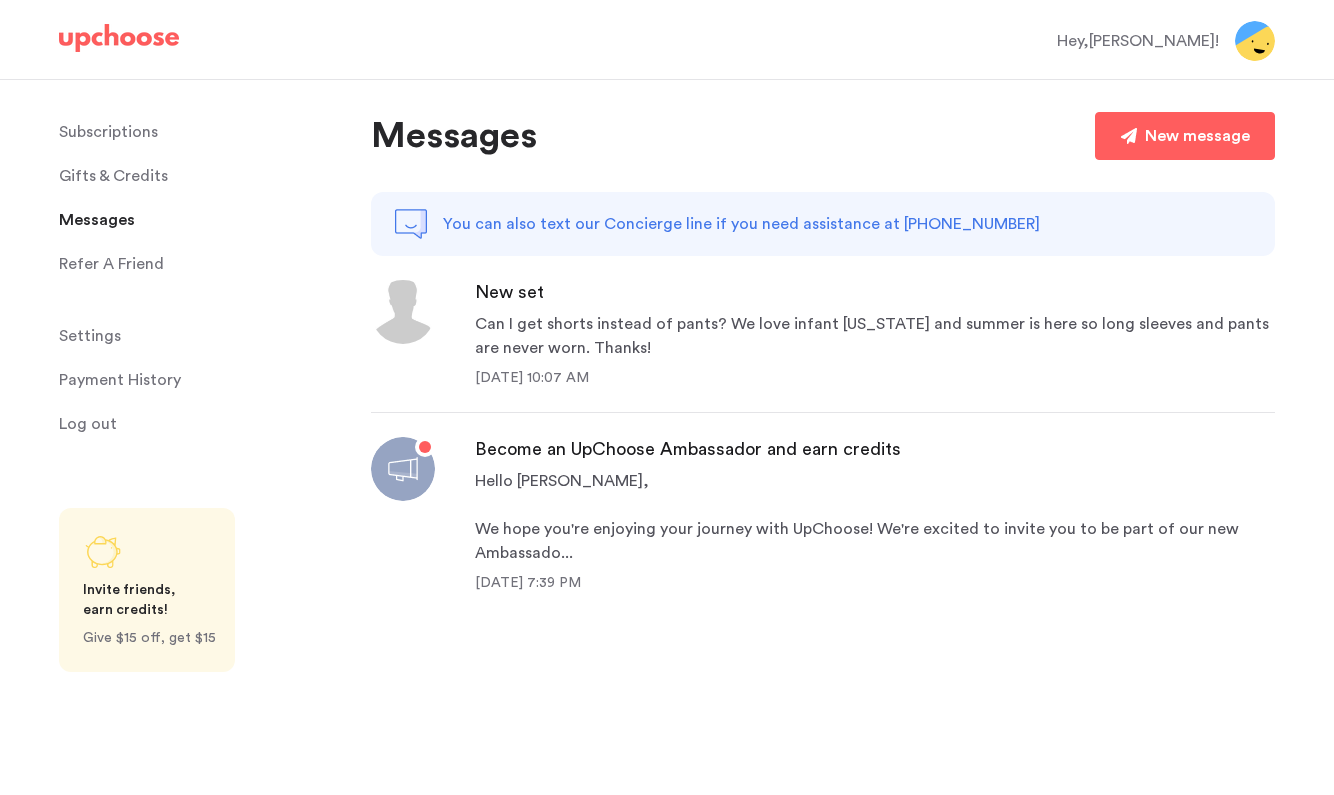 scroll, scrollTop: 0, scrollLeft: 0, axis: both 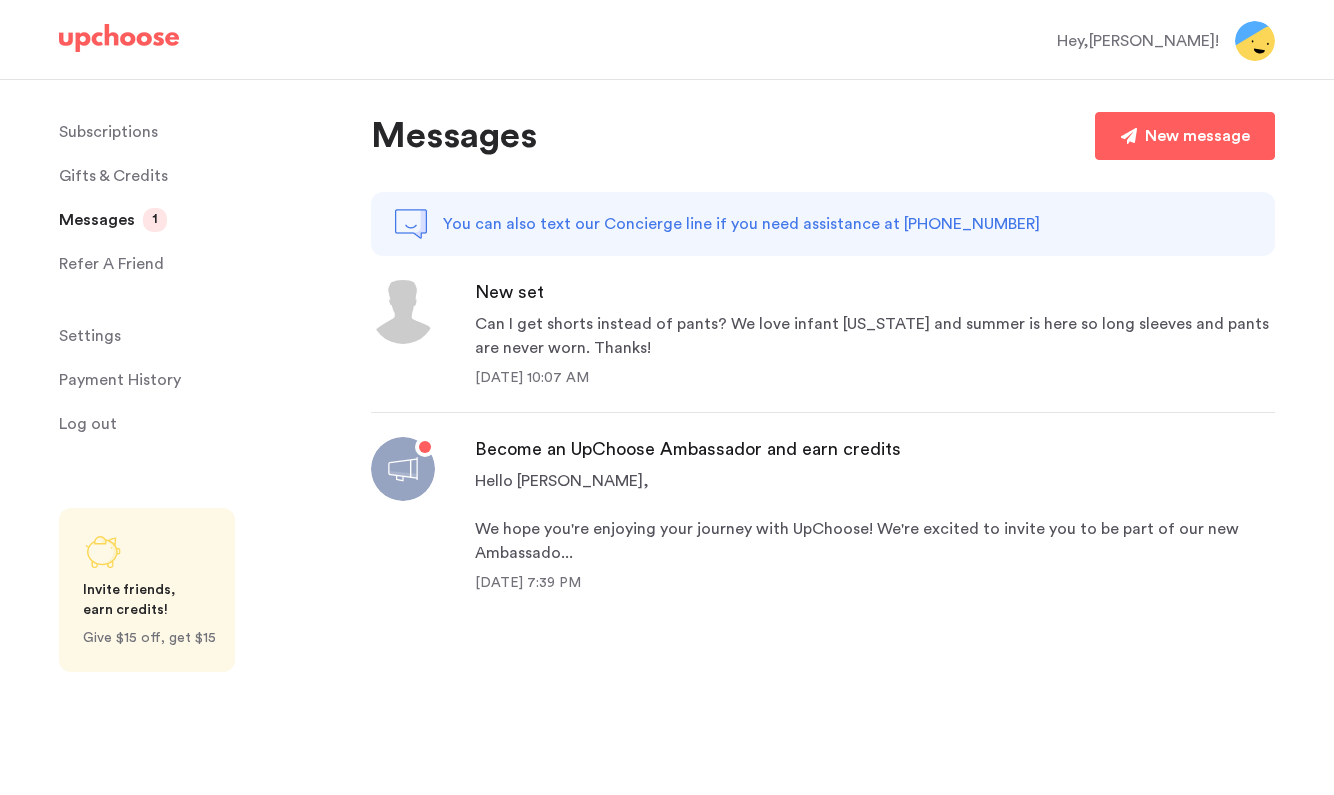 click on "Subscriptions" at bounding box center (108, 132) 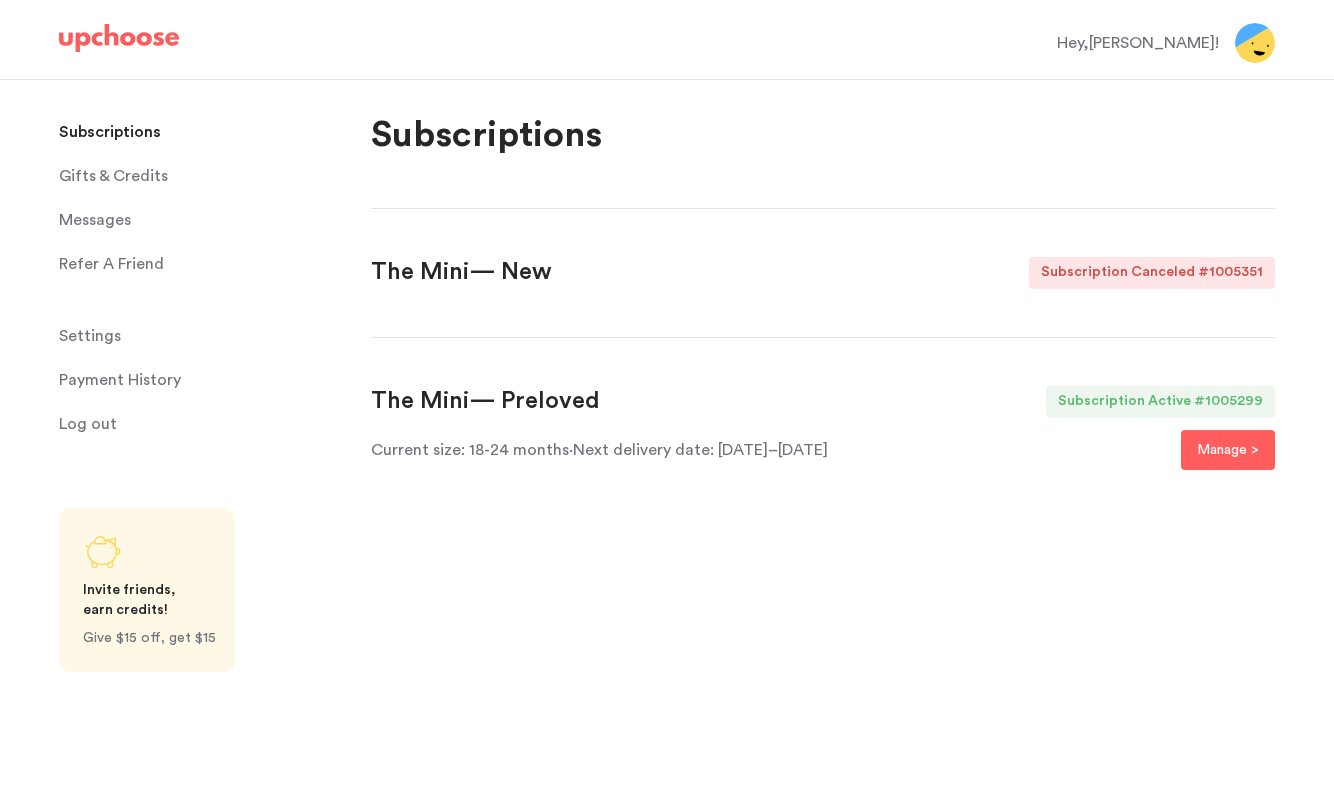 scroll, scrollTop: 0, scrollLeft: 0, axis: both 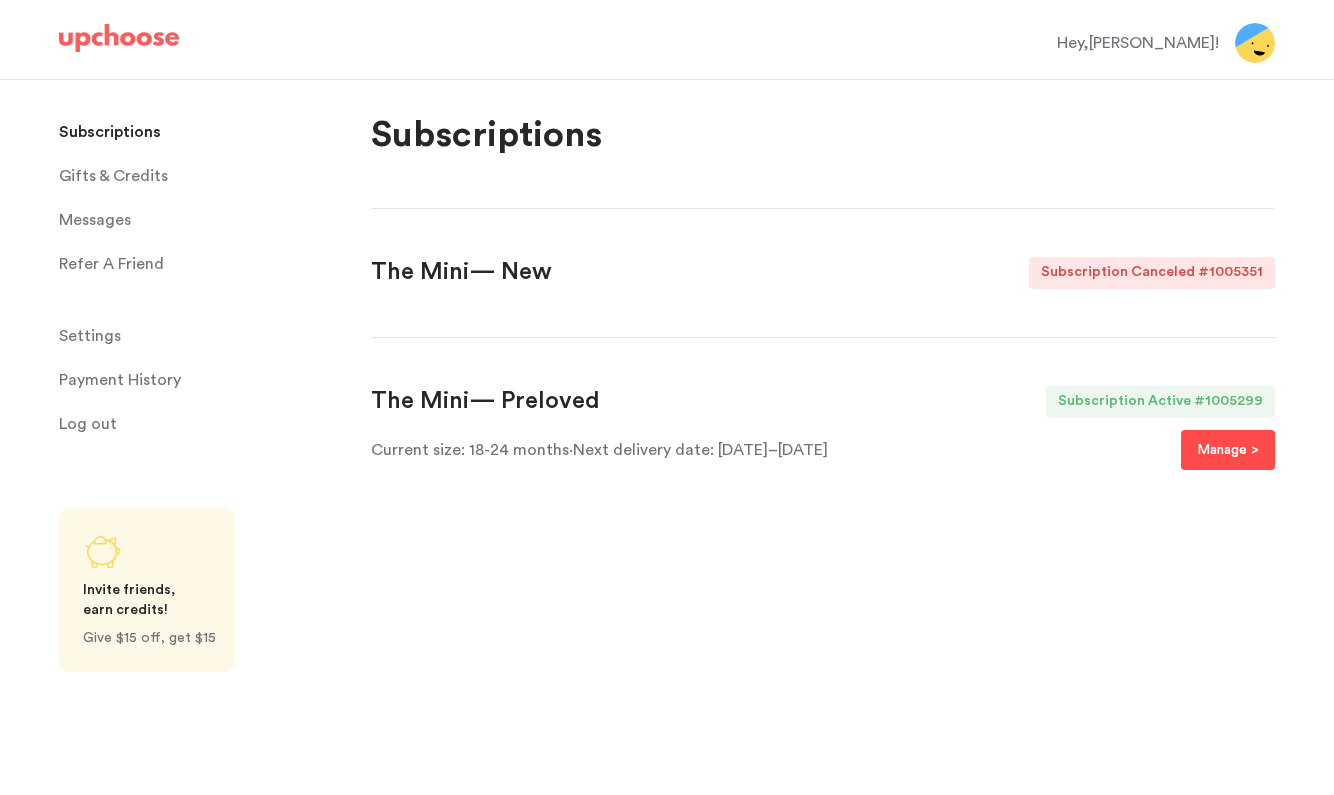 click on "Manage >" at bounding box center [1228, 450] 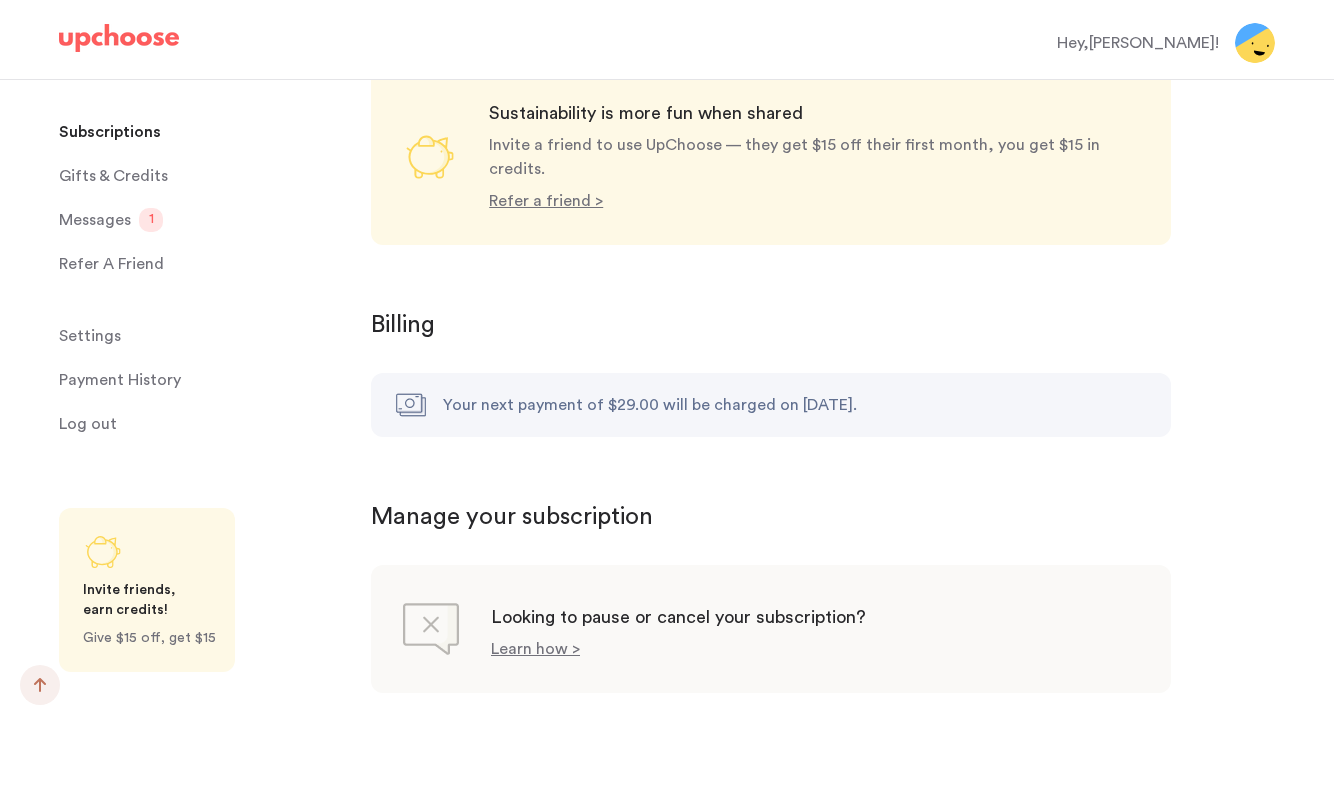 scroll, scrollTop: 1885, scrollLeft: 0, axis: vertical 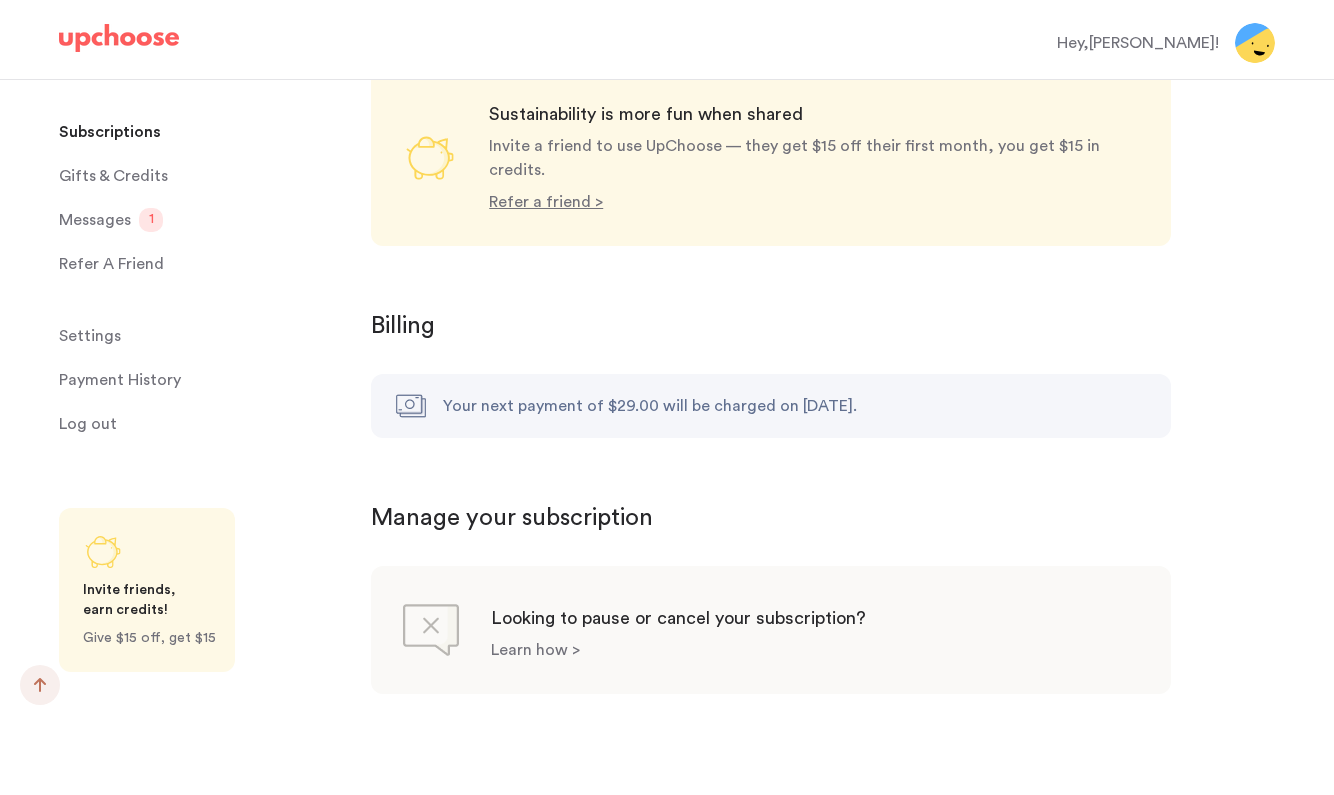 click on "Learn how >" at bounding box center [535, 650] 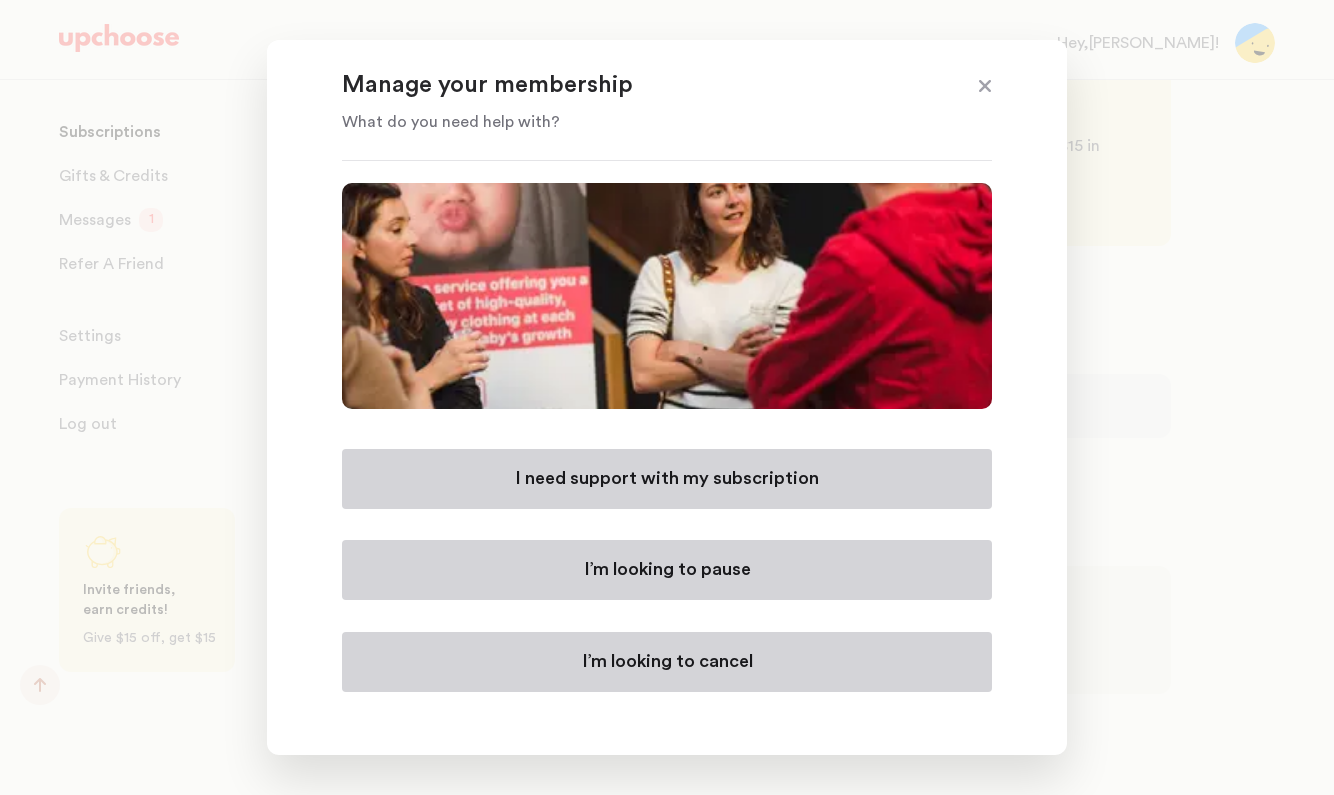 click on "I’m looking to cancel" at bounding box center (667, 662) 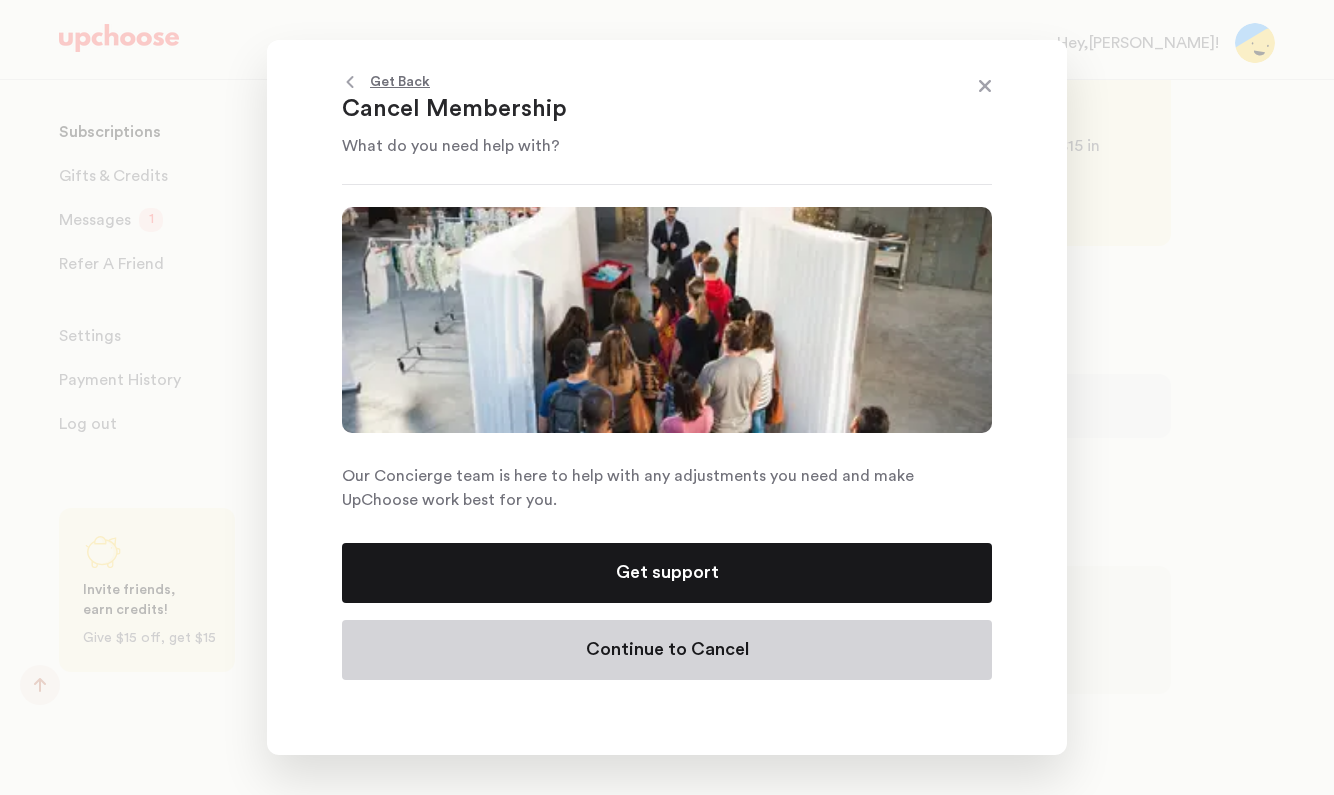 click on "Continue to Cancel" at bounding box center [667, 650] 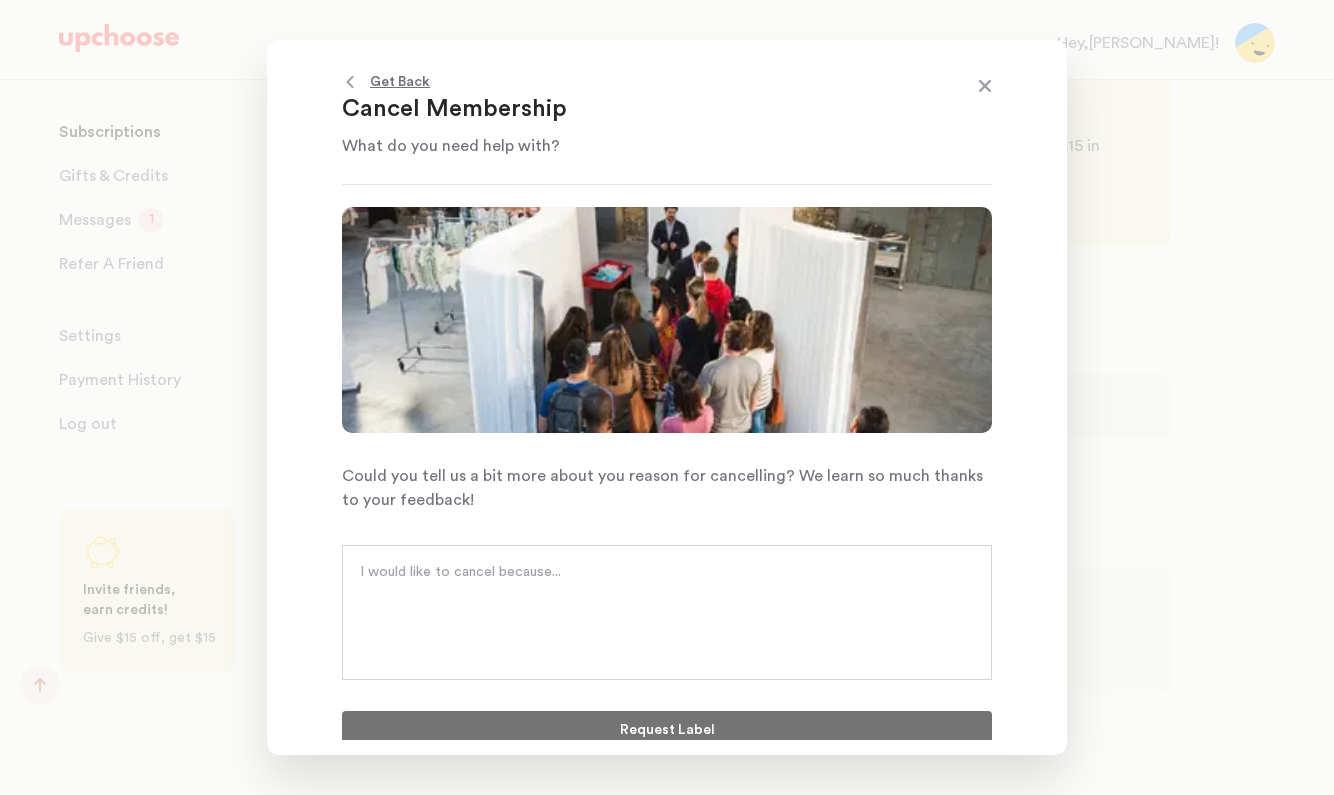 click at bounding box center [667, 592] 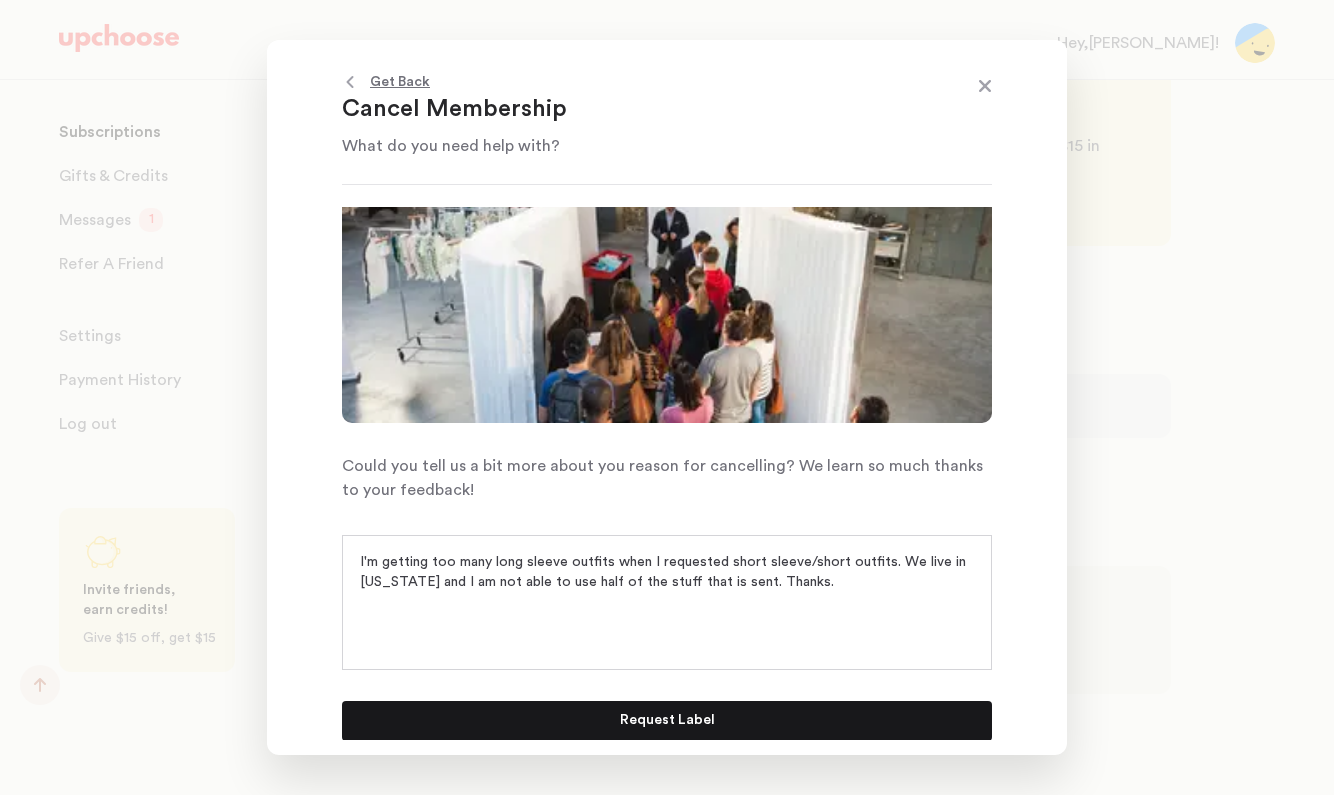 scroll, scrollTop: 9, scrollLeft: 0, axis: vertical 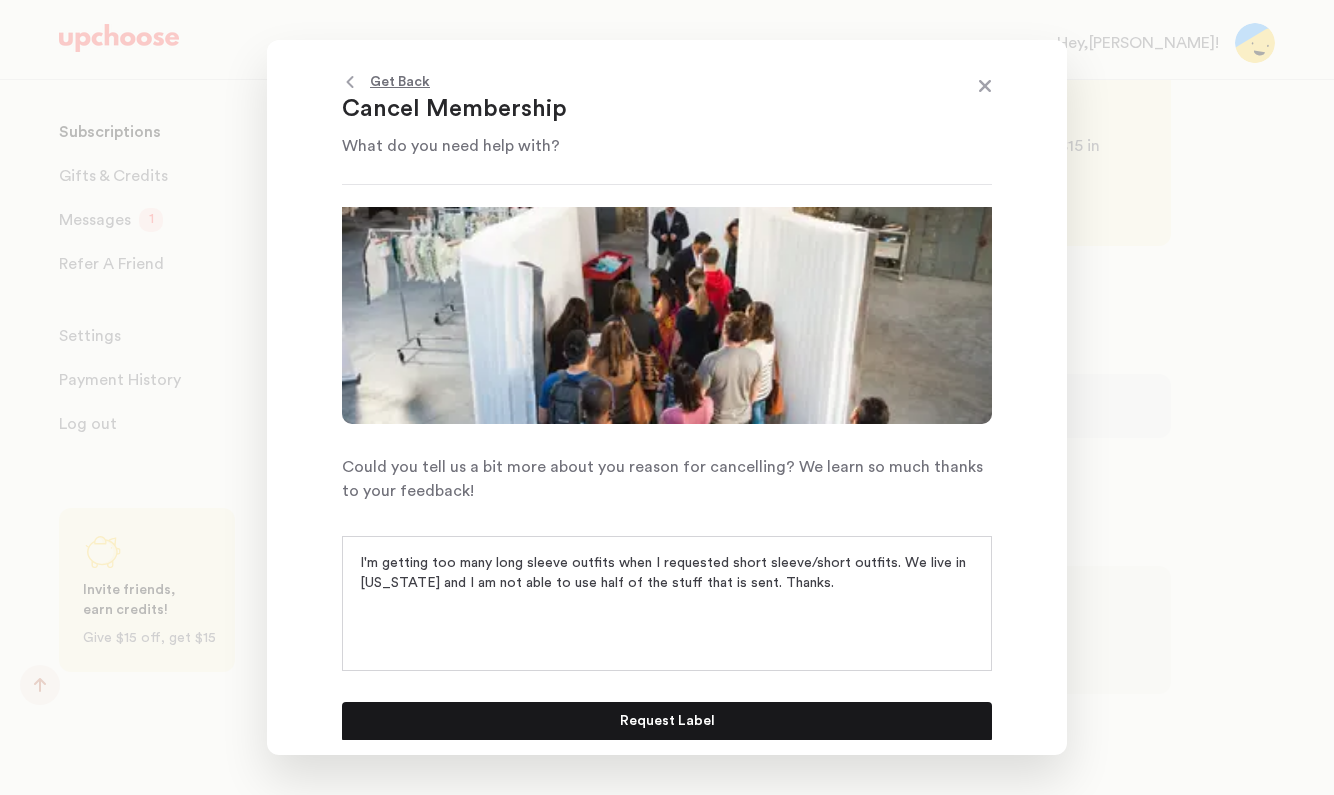 click on "I'm getting too many long sleeve outfits when I requested short sleeve/short outfits. We live in Florida and I am not able to use half of the stuff that is sent. Thanks." at bounding box center [667, 583] 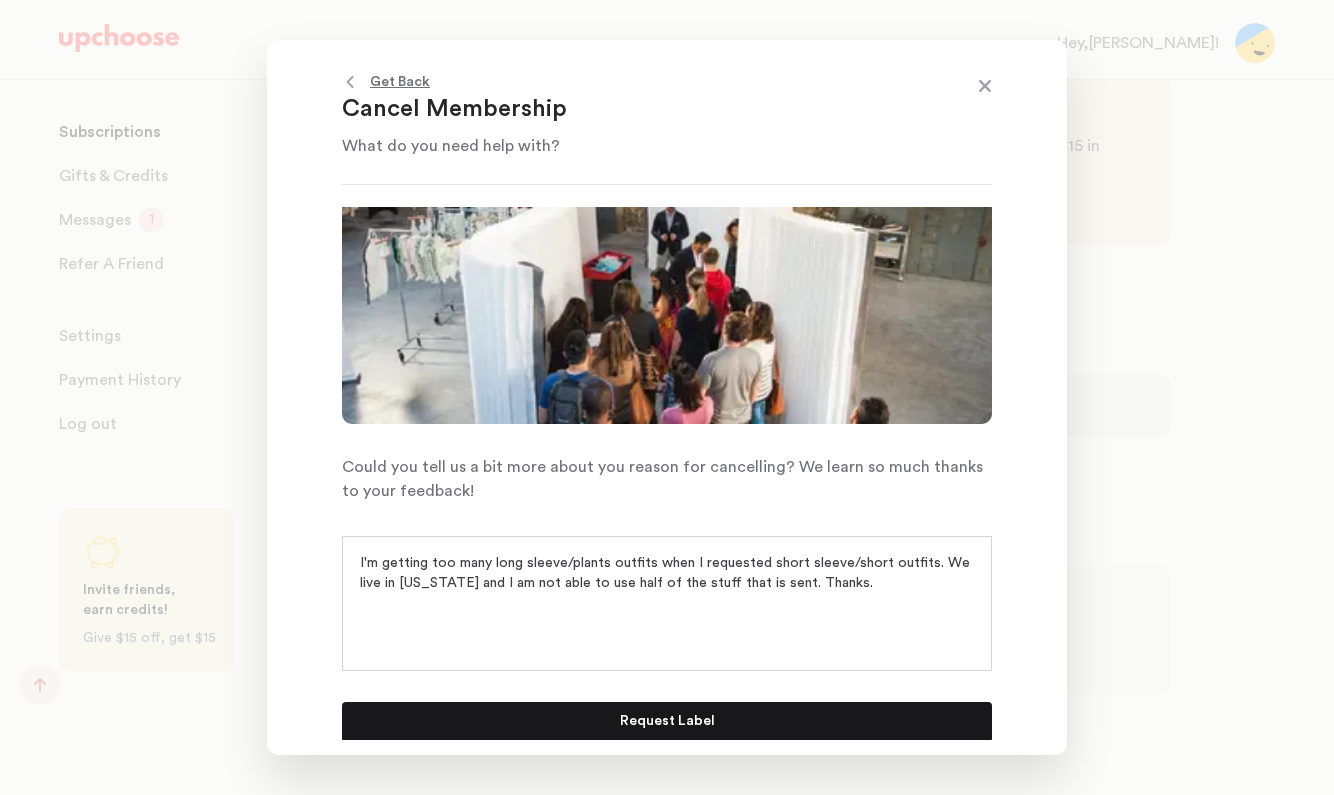 type on "I'm getting too many long sleeve/plants outfits when I requested short sleeve/short outfits. We live in Florida and I am not able to use half of the stuff that is sent. Thanks." 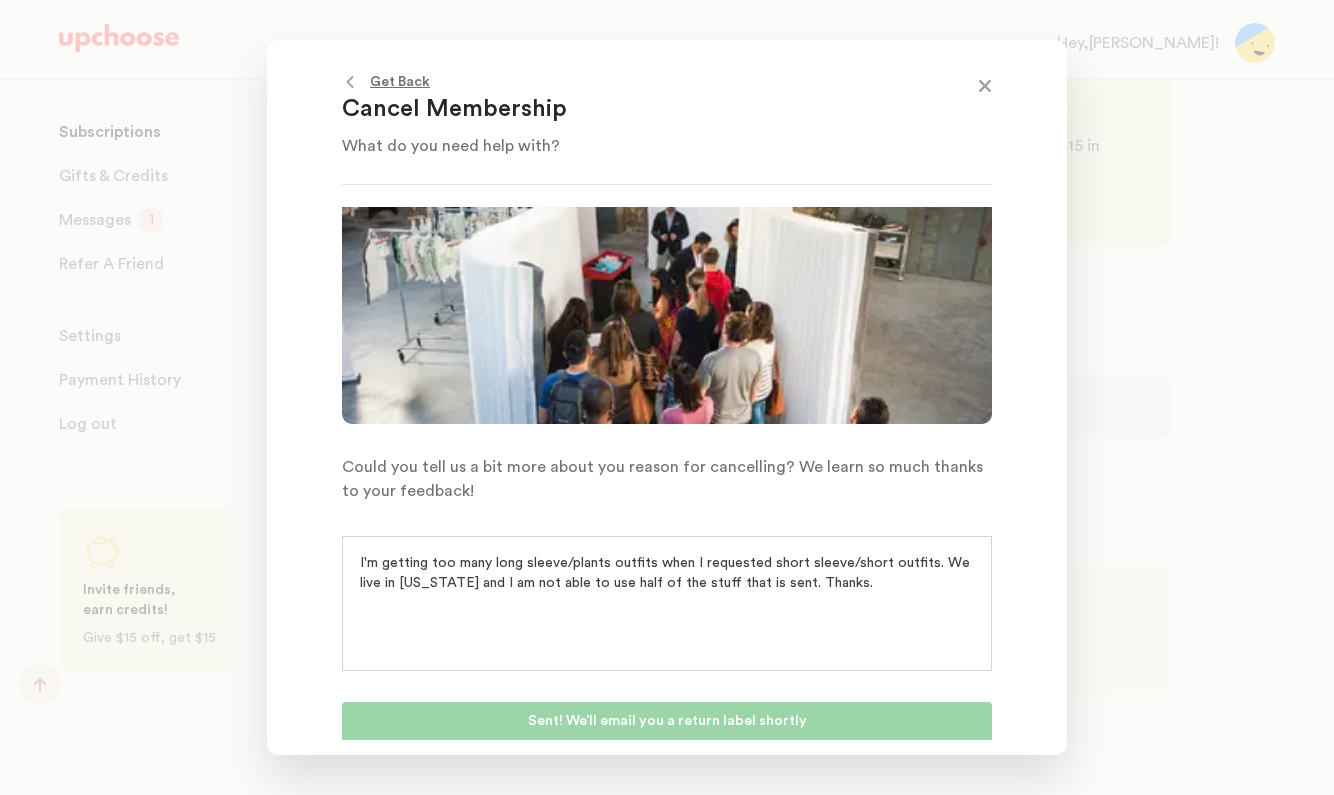 click at bounding box center (985, 88) 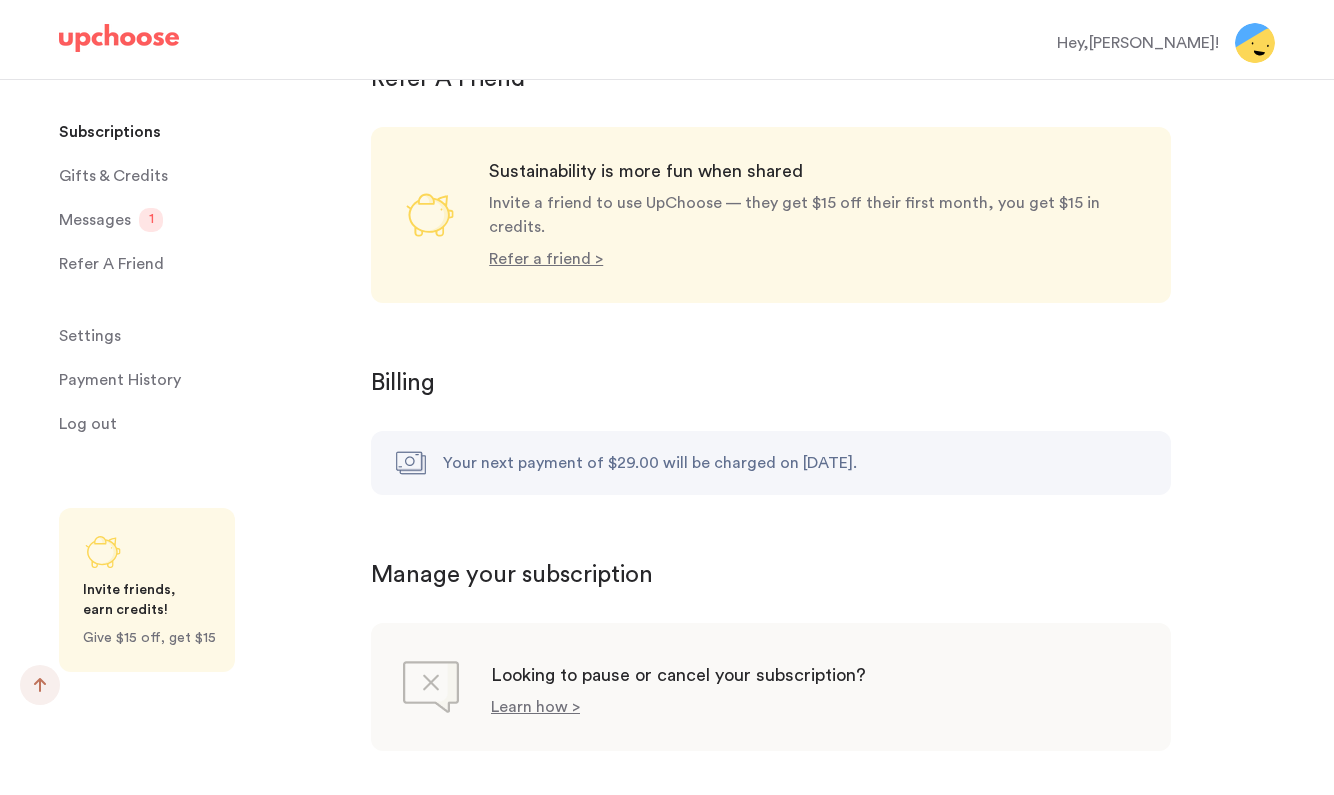 scroll, scrollTop: 1813, scrollLeft: 0, axis: vertical 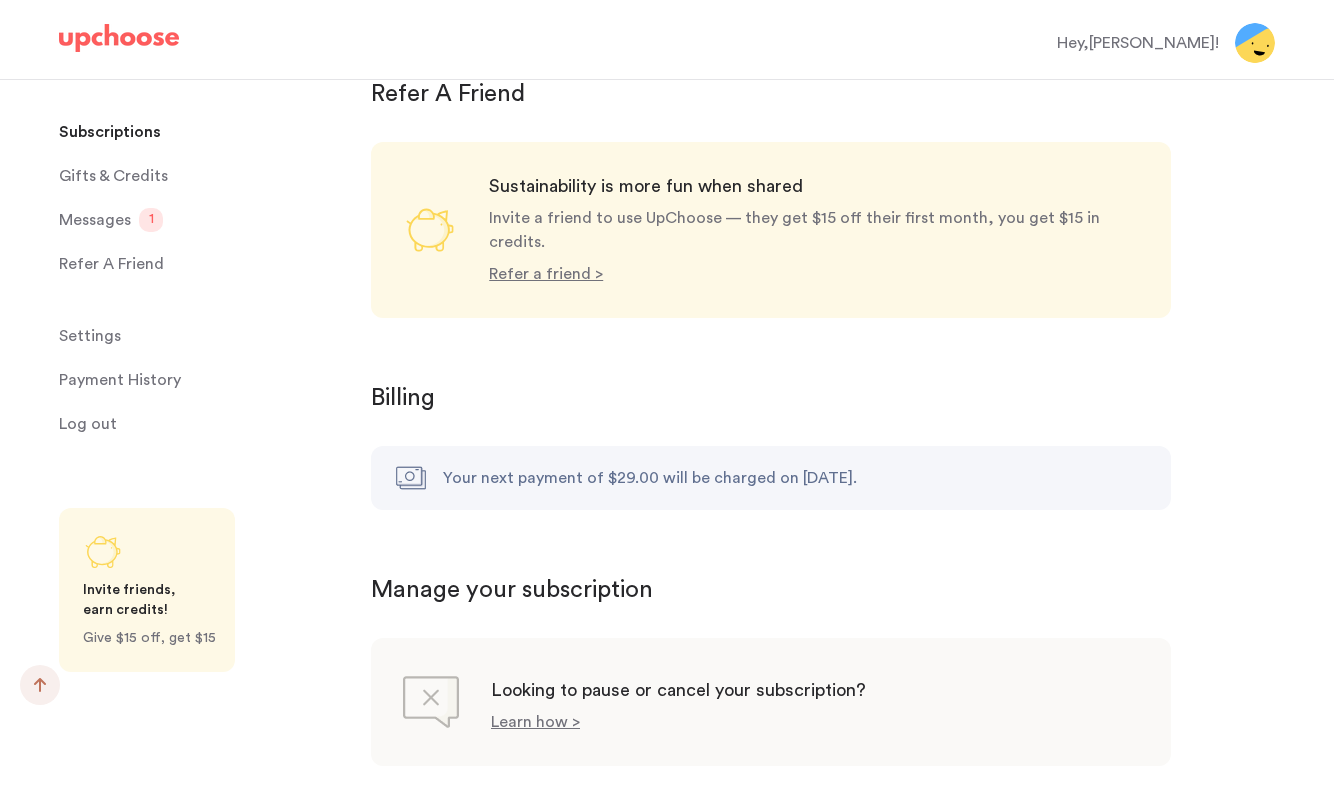 click on "Subscriptions" at bounding box center [110, 132] 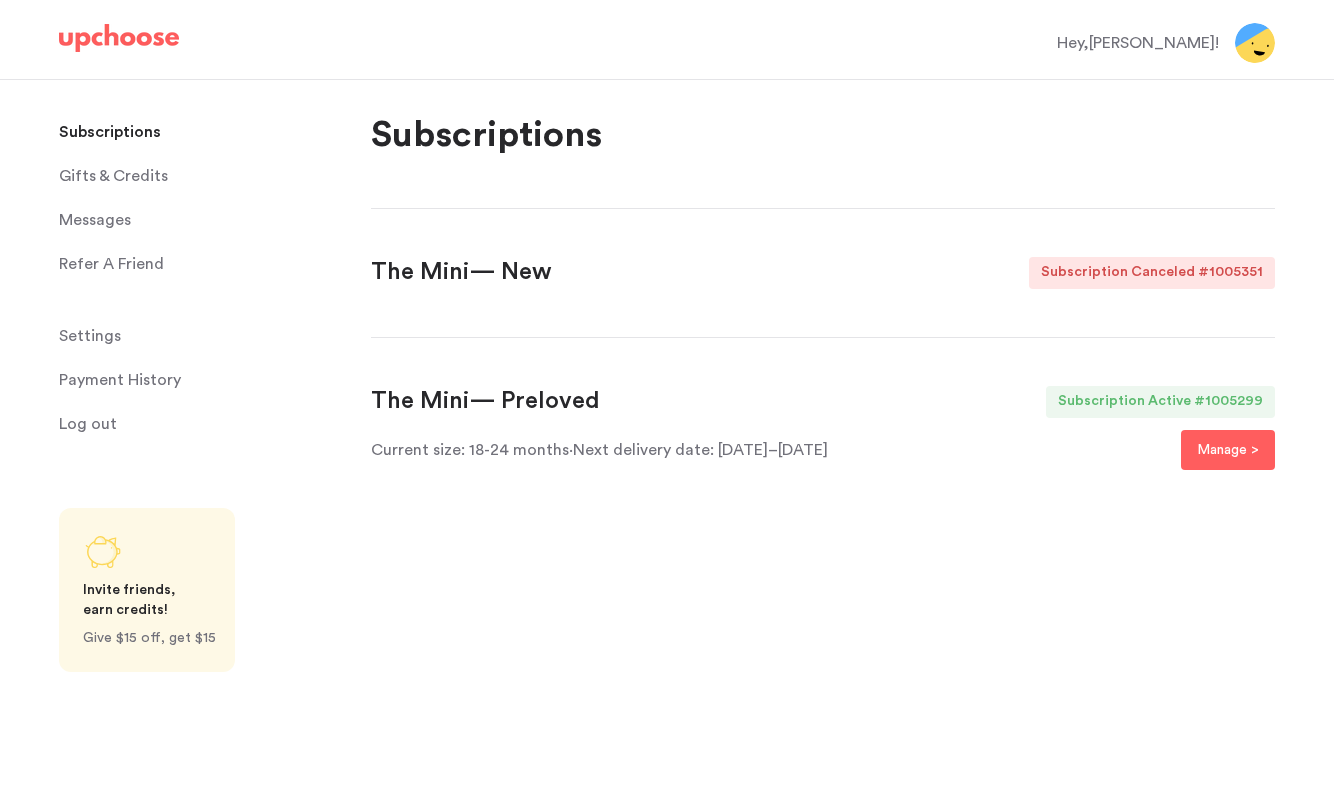 scroll, scrollTop: 0, scrollLeft: 0, axis: both 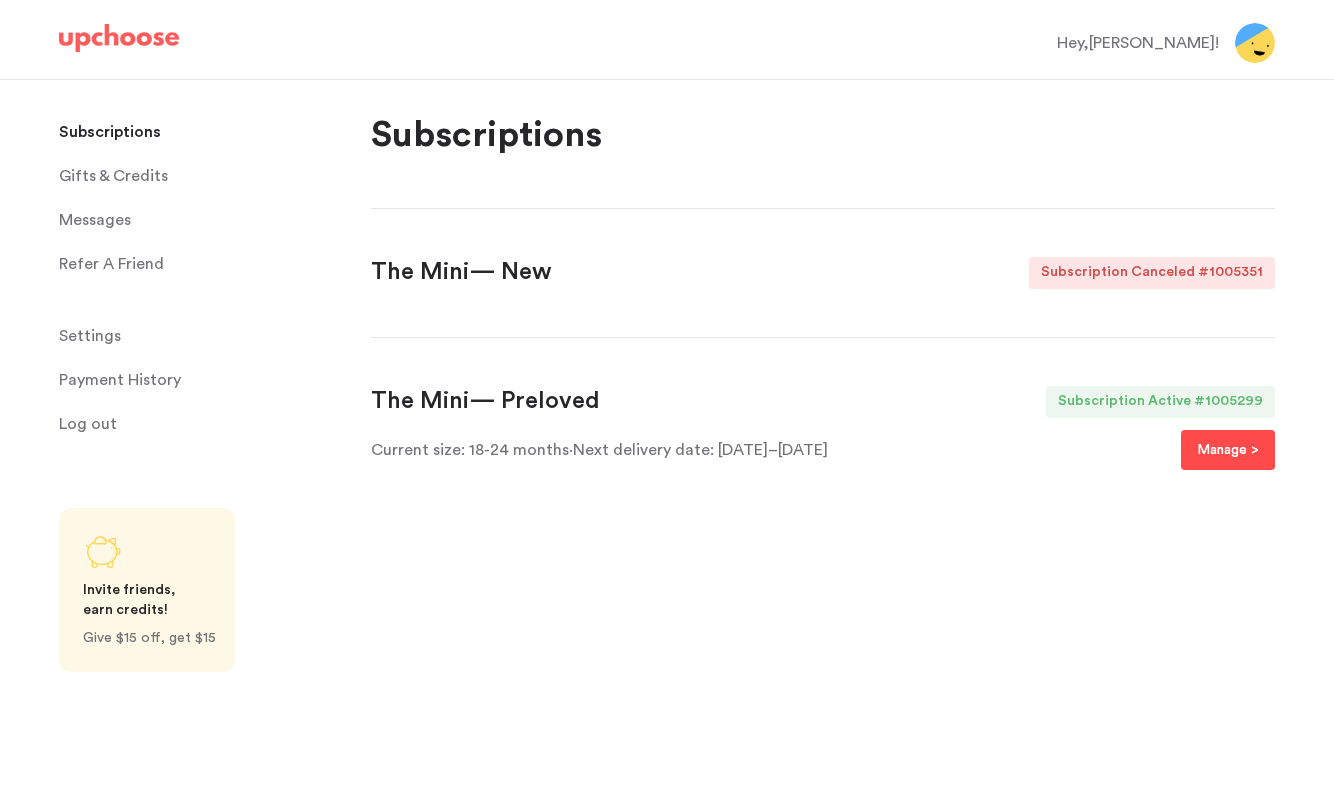click on "Manage >" at bounding box center [1228, 450] 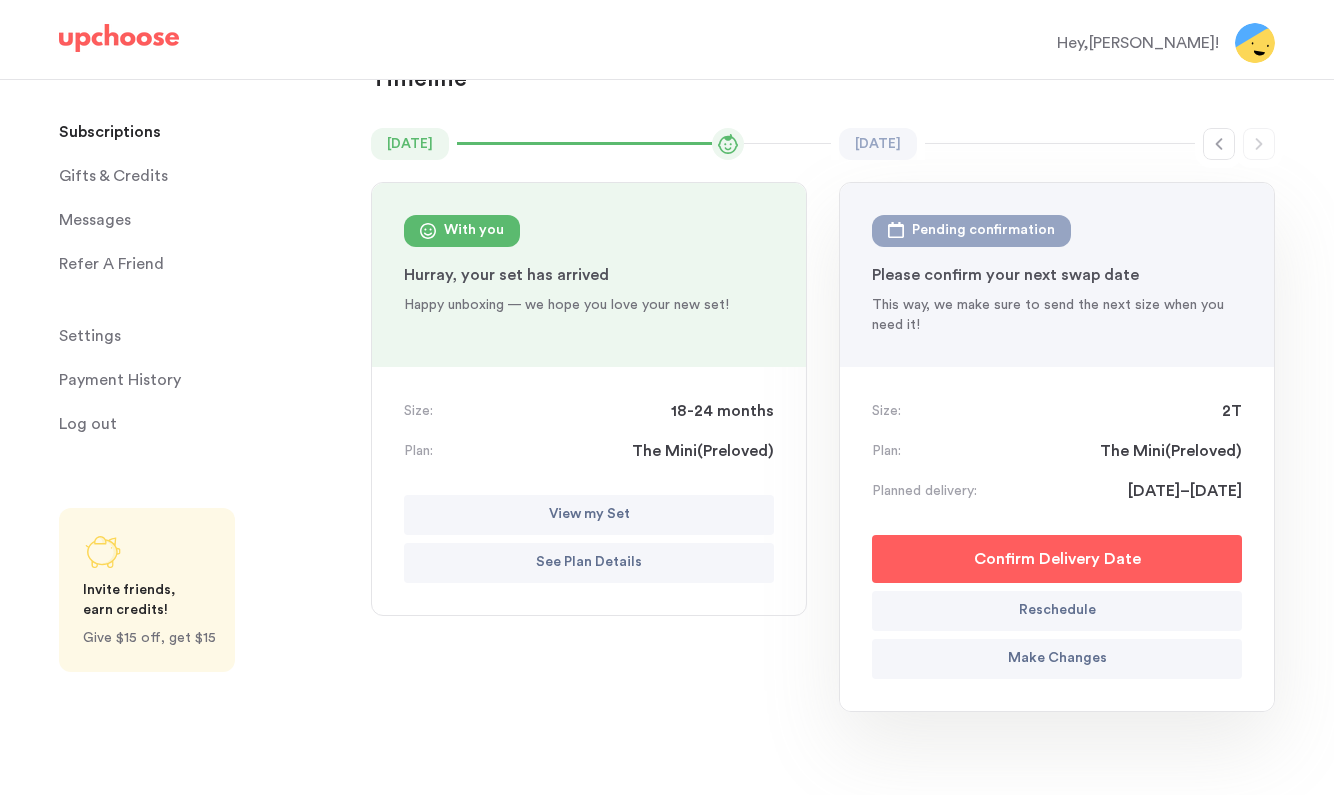 scroll, scrollTop: 171, scrollLeft: 0, axis: vertical 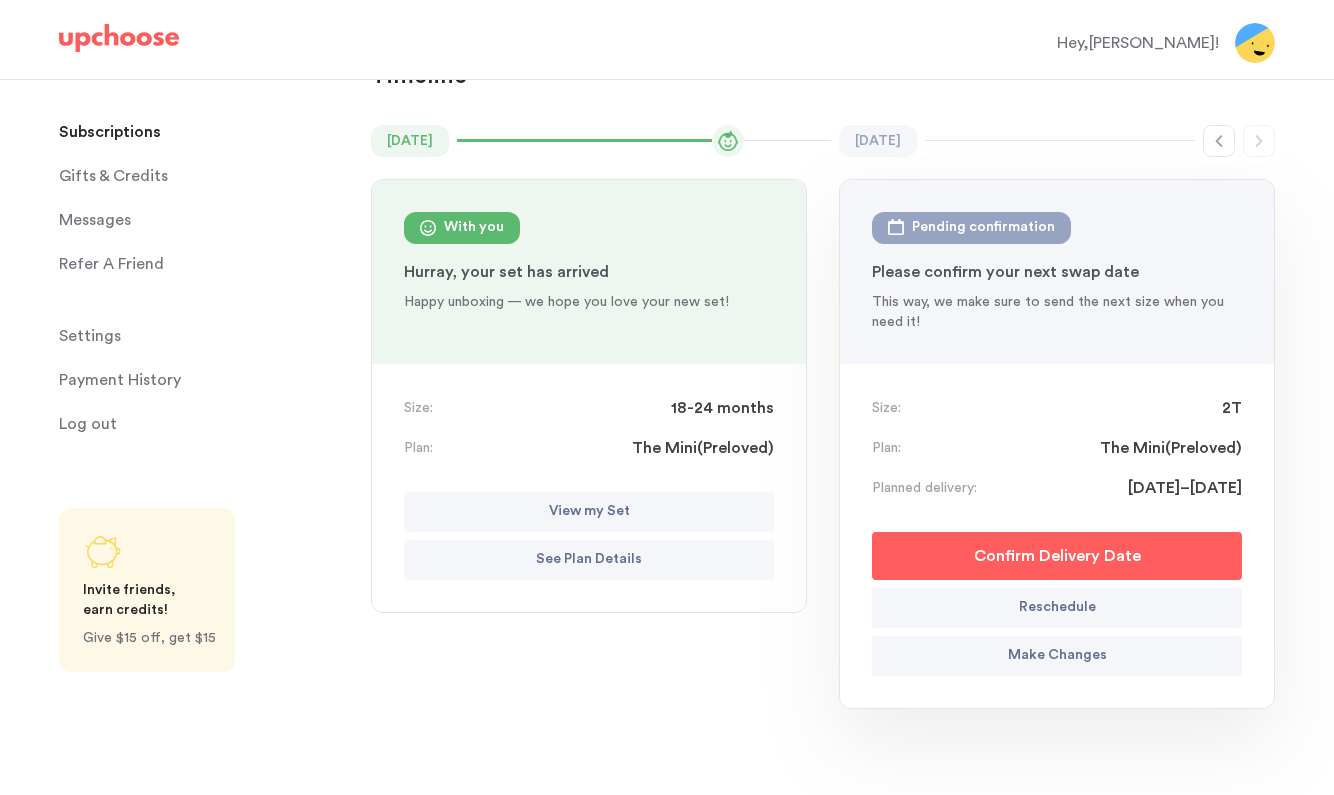 click on "View my Set" at bounding box center (589, 512) 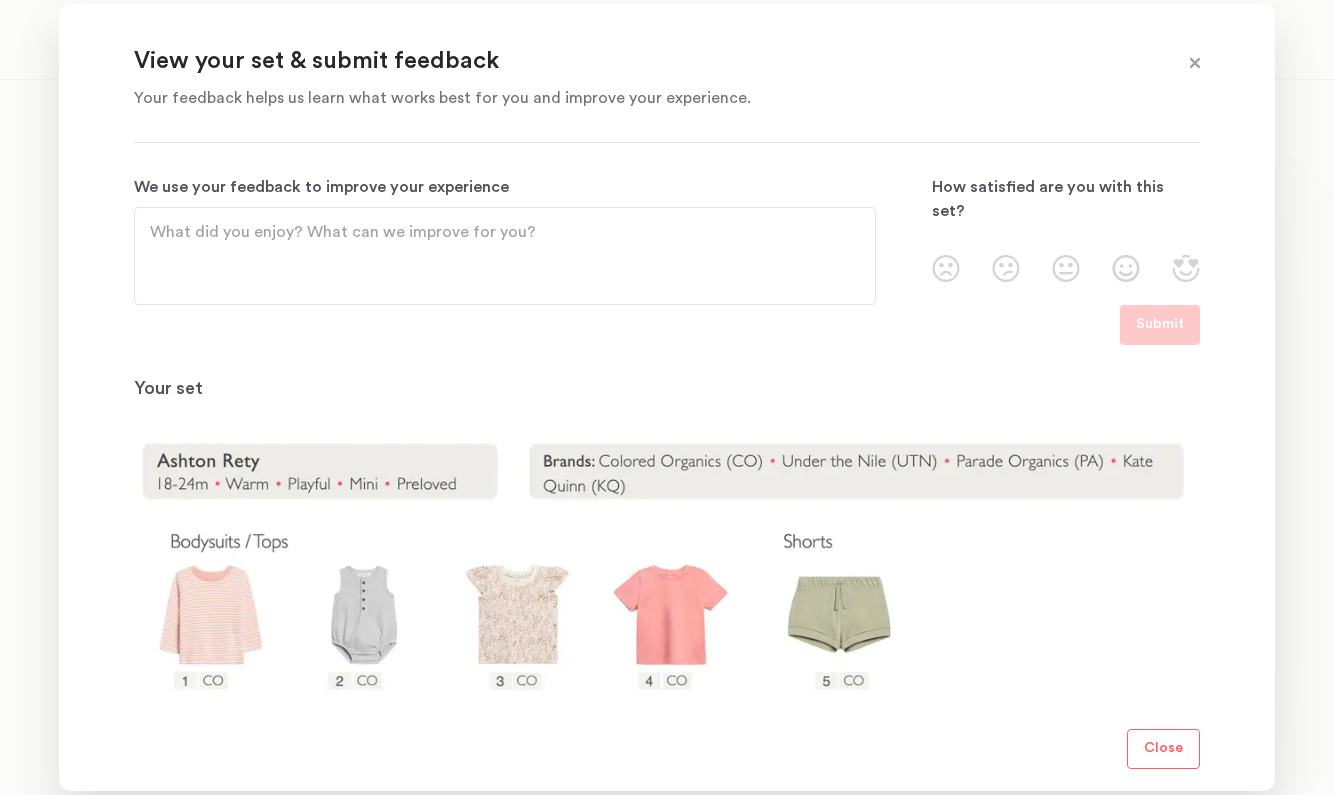 click on "Close" at bounding box center [1163, 749] 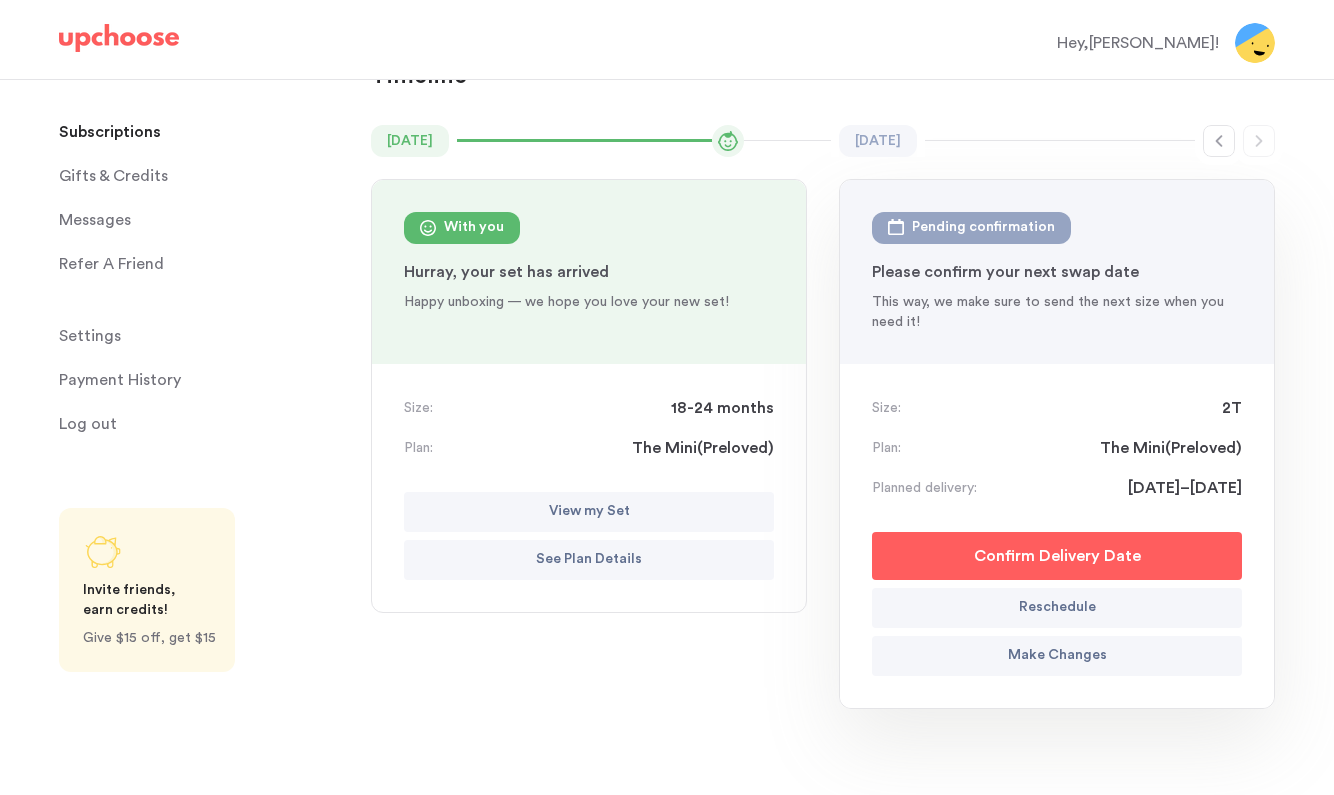 click on "View my Set" at bounding box center [589, 512] 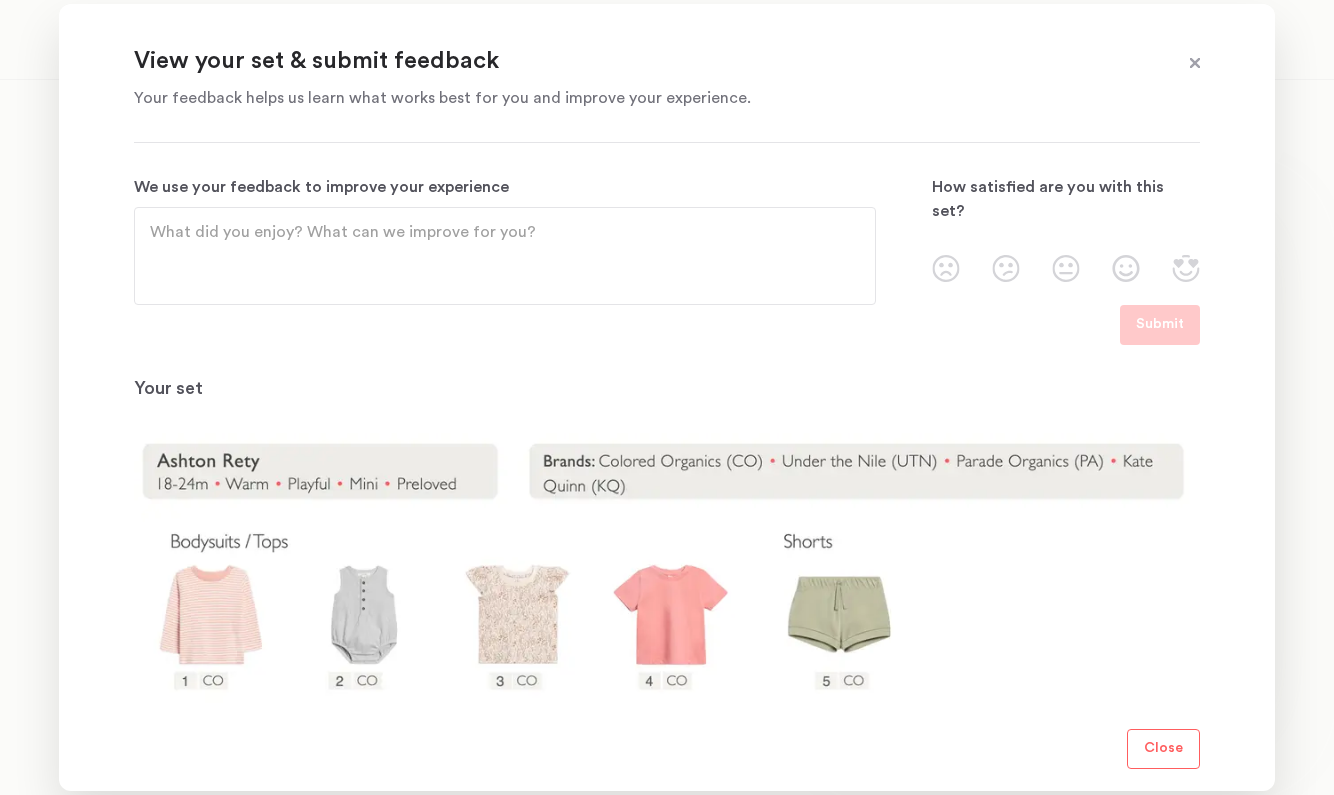 click on "We use your feedback to improve your experience" at bounding box center (505, 256) 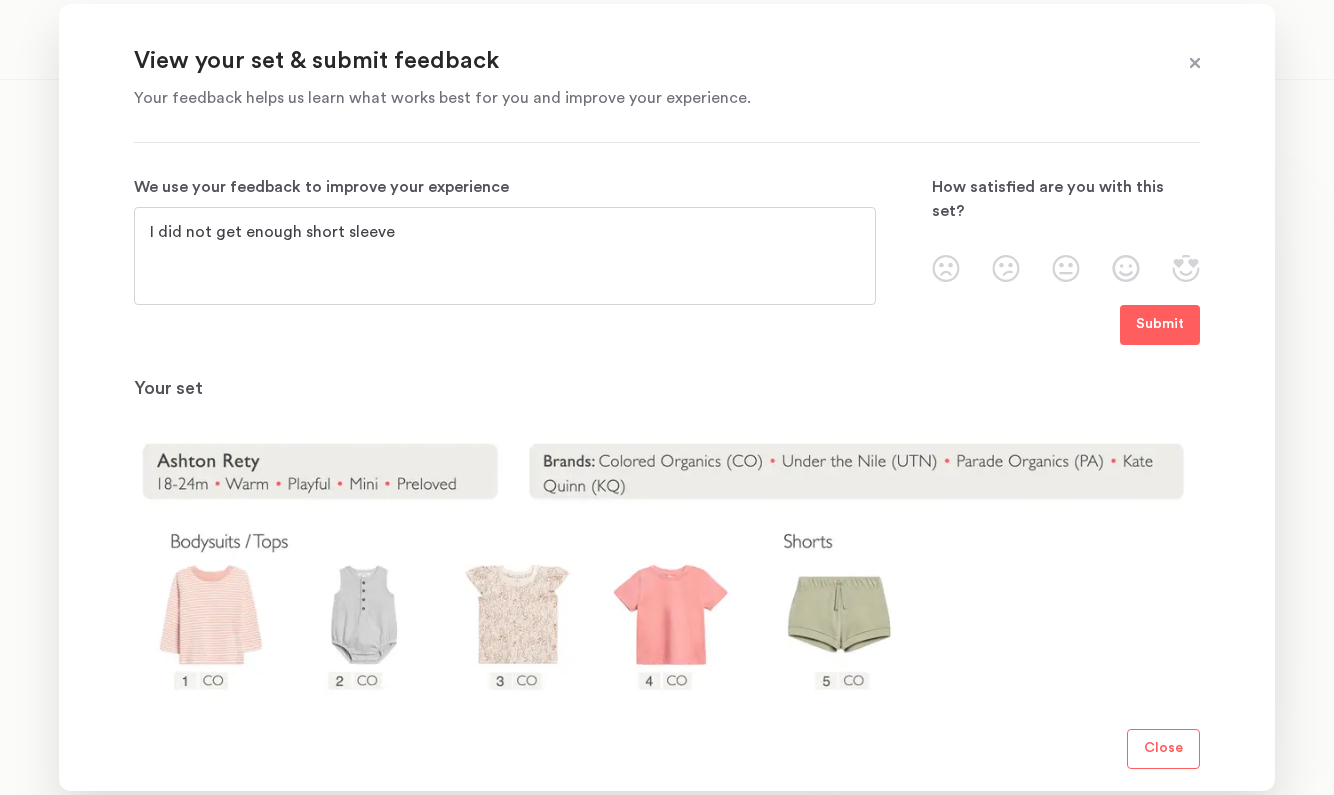 type on "I did not get enough short sleeve" 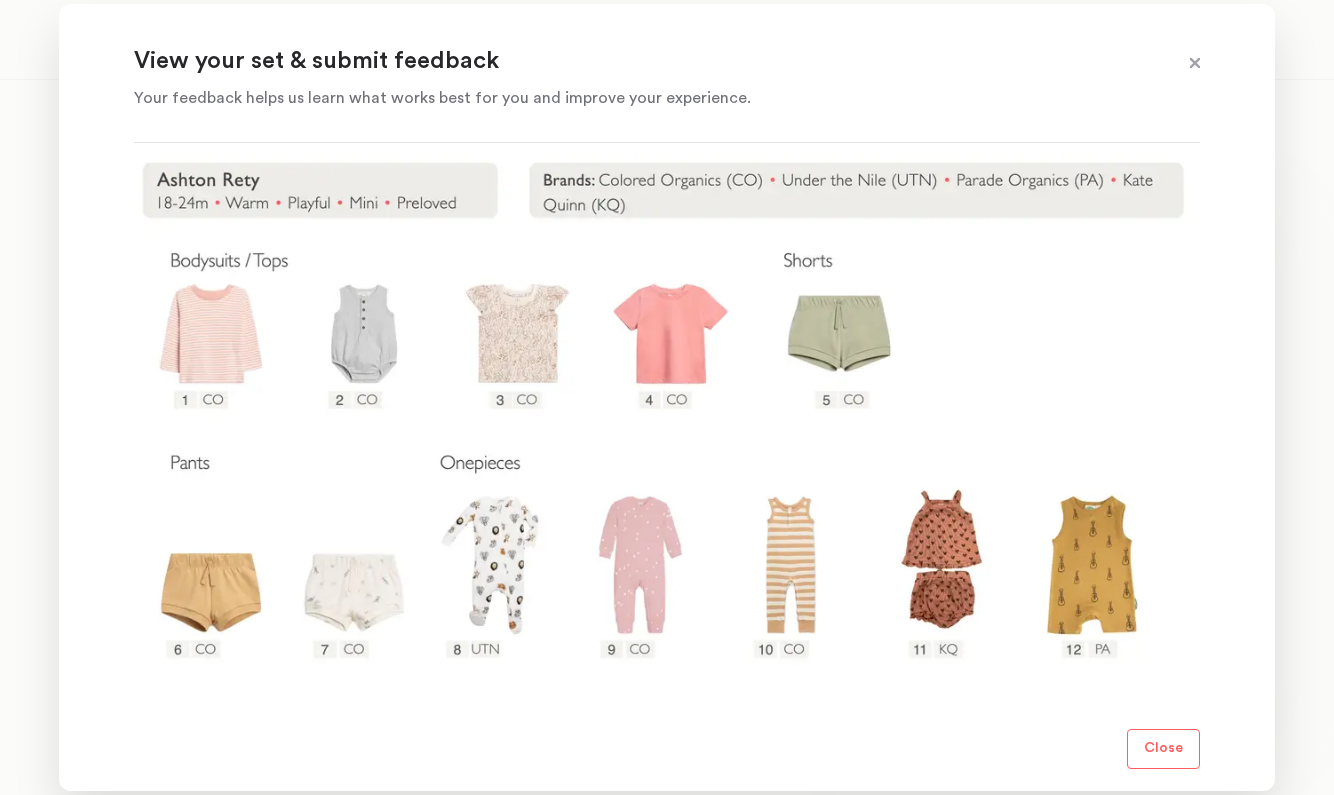 scroll, scrollTop: 287, scrollLeft: 0, axis: vertical 